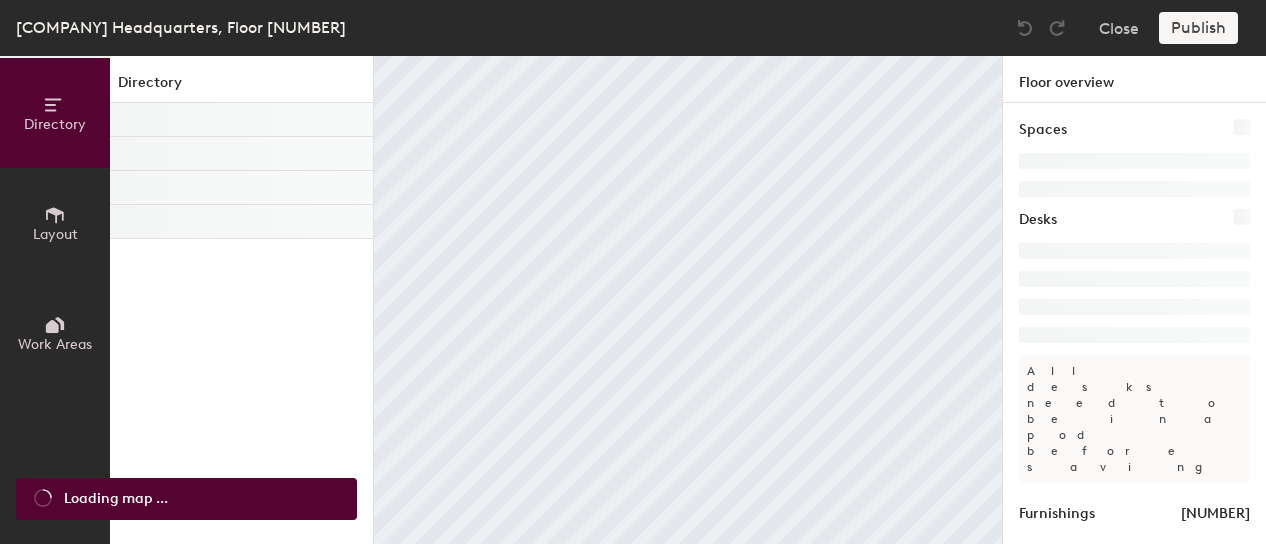 scroll, scrollTop: 0, scrollLeft: 0, axis: both 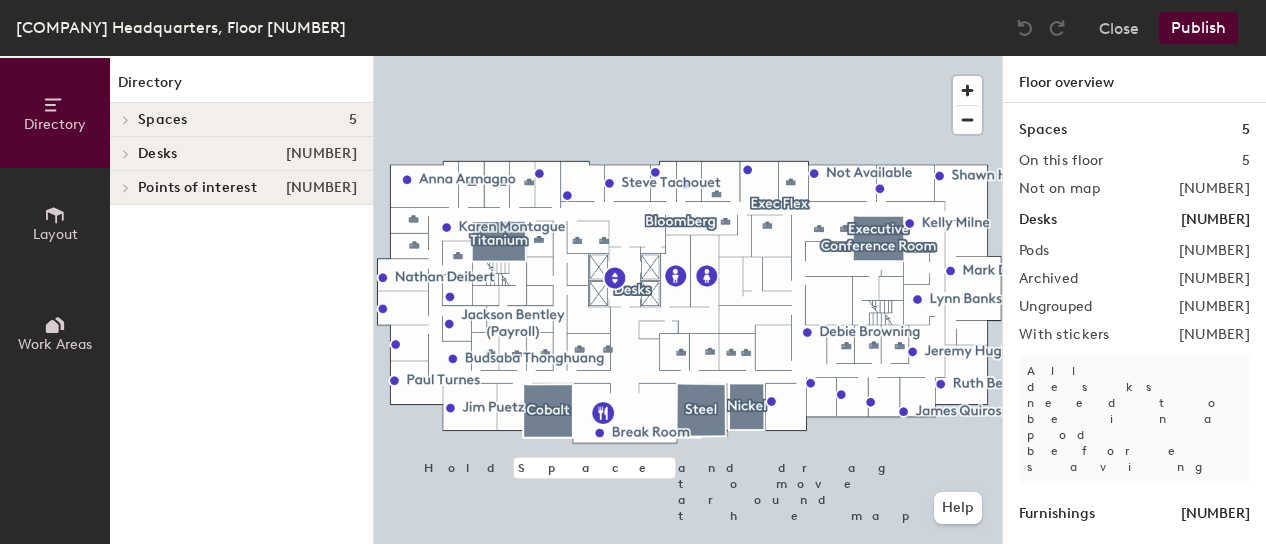 click on "Desks [NUMBER]" at bounding box center (1134, 220) 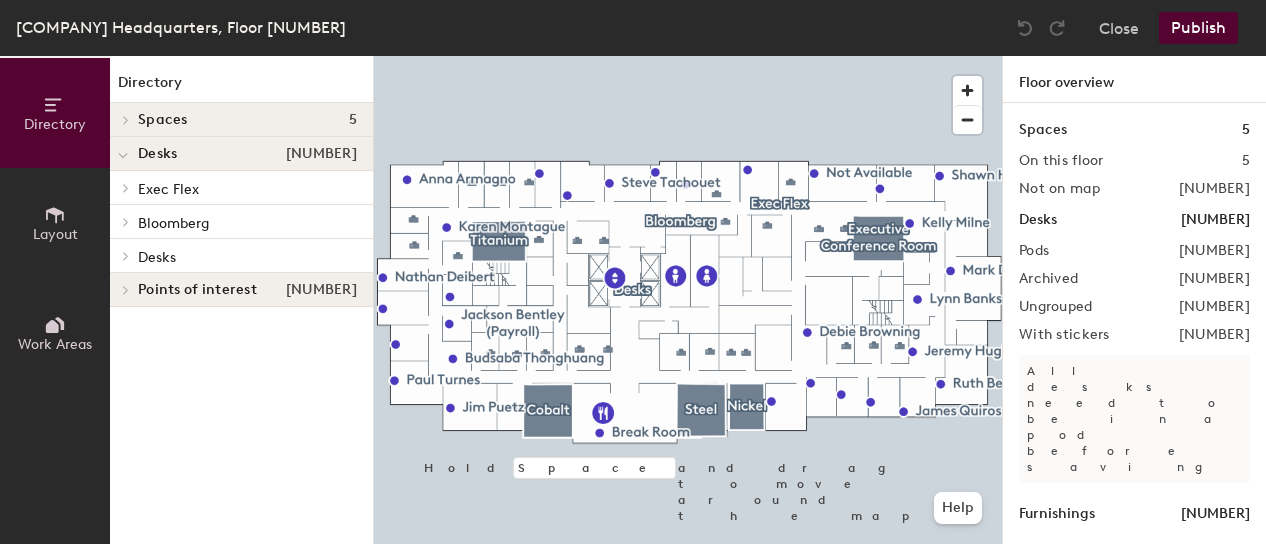 click on "Spaces" at bounding box center [163, 120] 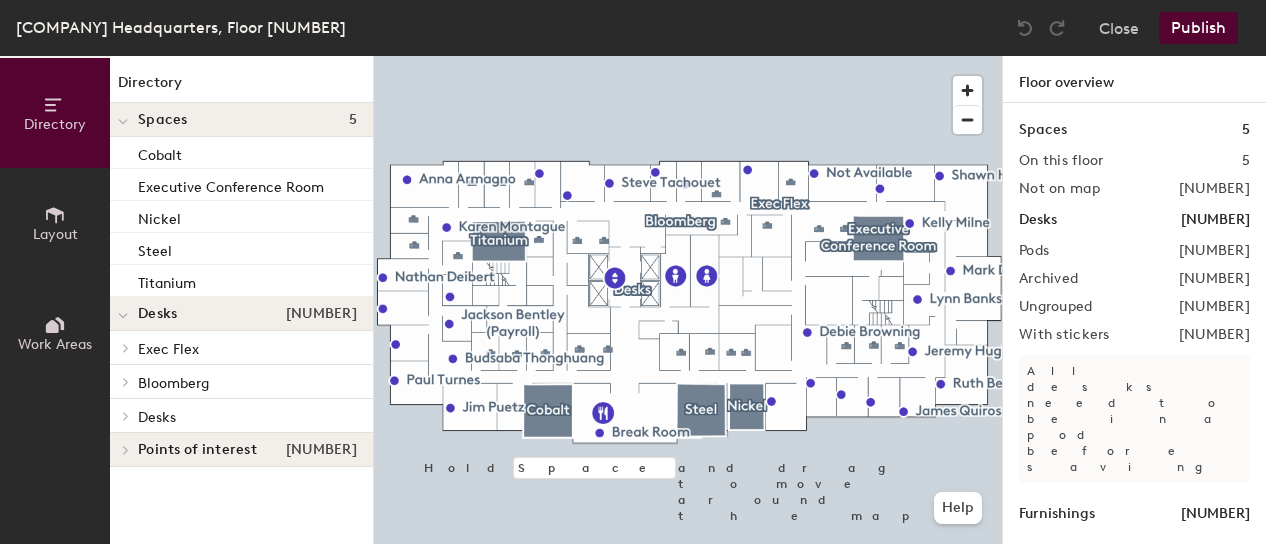 click on "Desks" at bounding box center [168, 349] 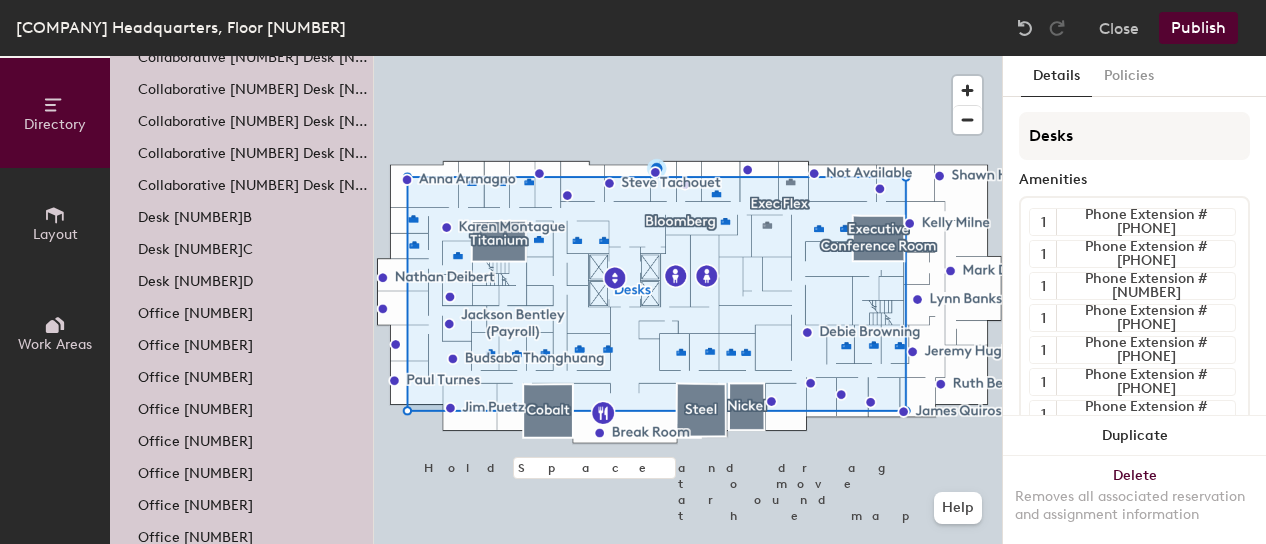 scroll, scrollTop: 356, scrollLeft: 0, axis: vertical 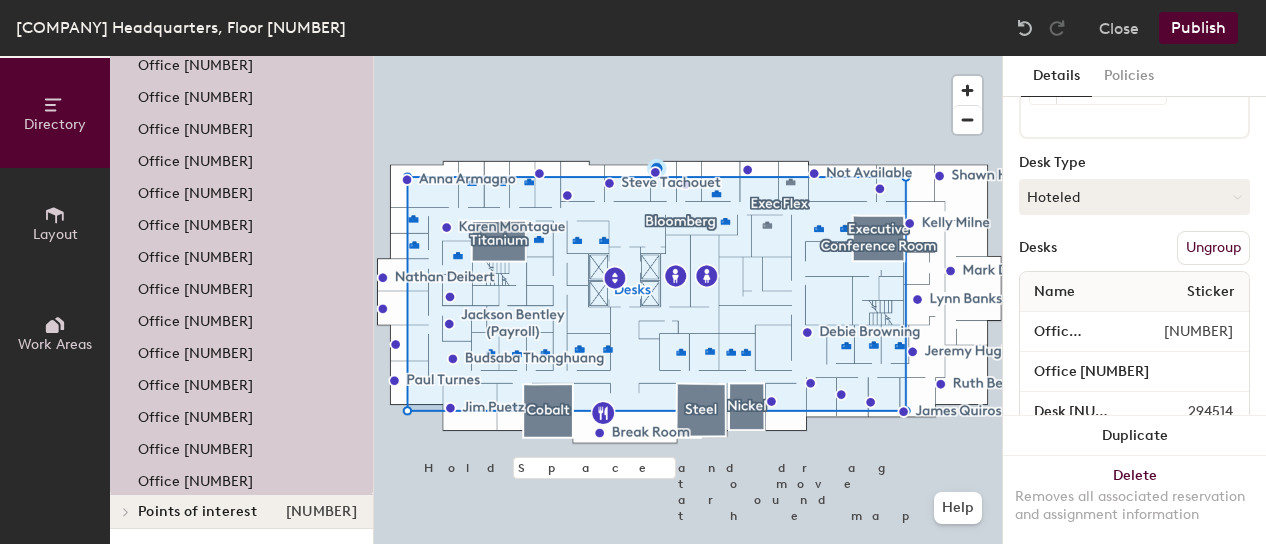 click on "Ungroup" at bounding box center [1213, 248] 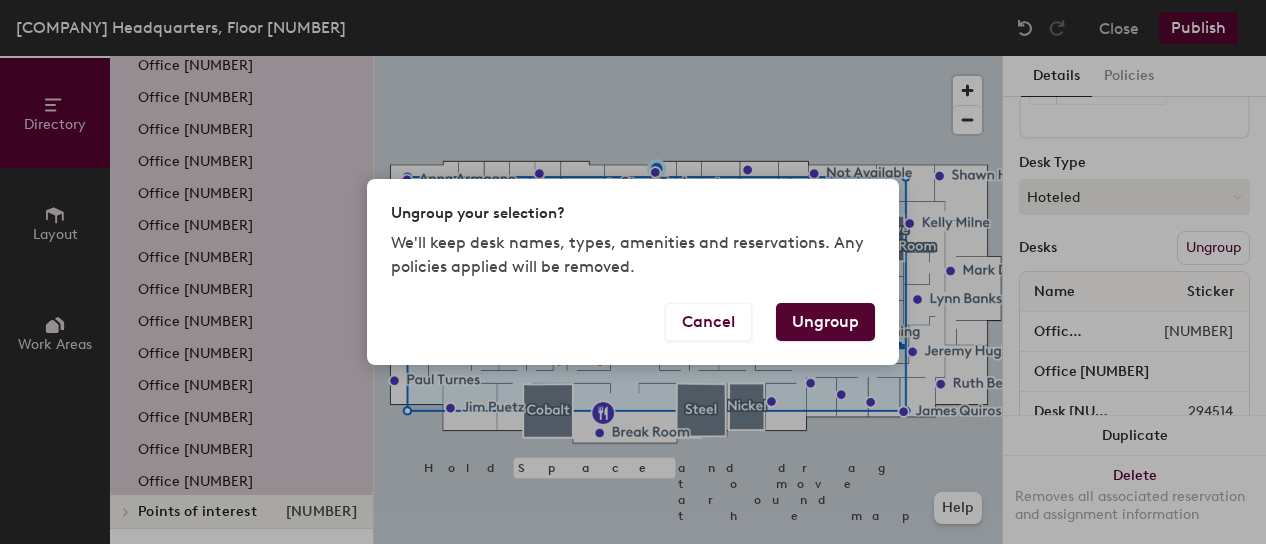 click on "Ungroup" at bounding box center (825, 322) 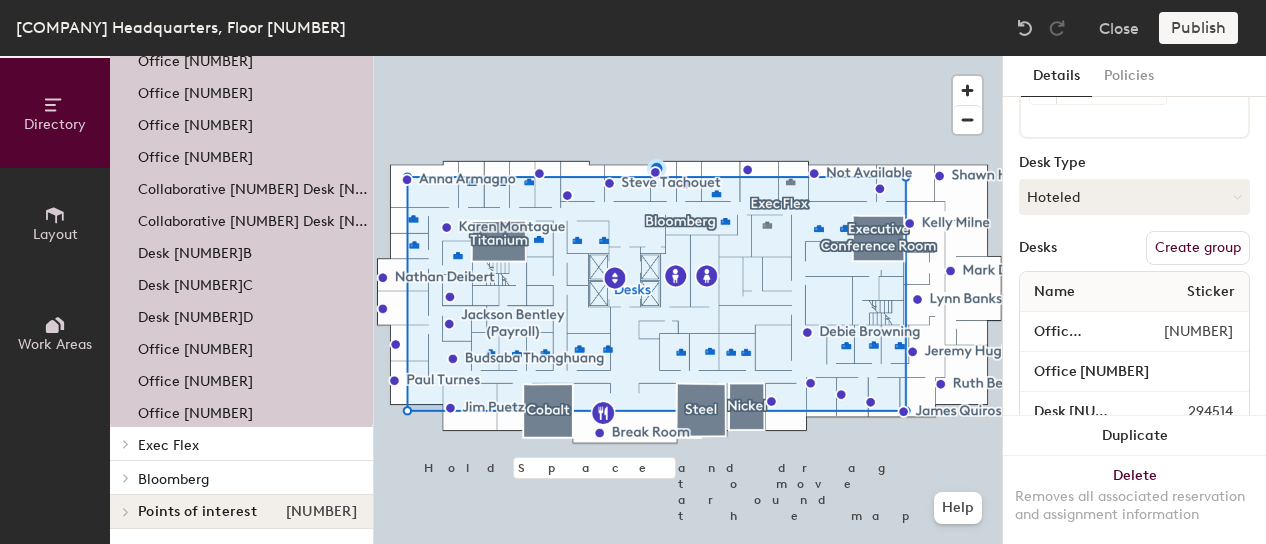 scroll, scrollTop: 0, scrollLeft: 0, axis: both 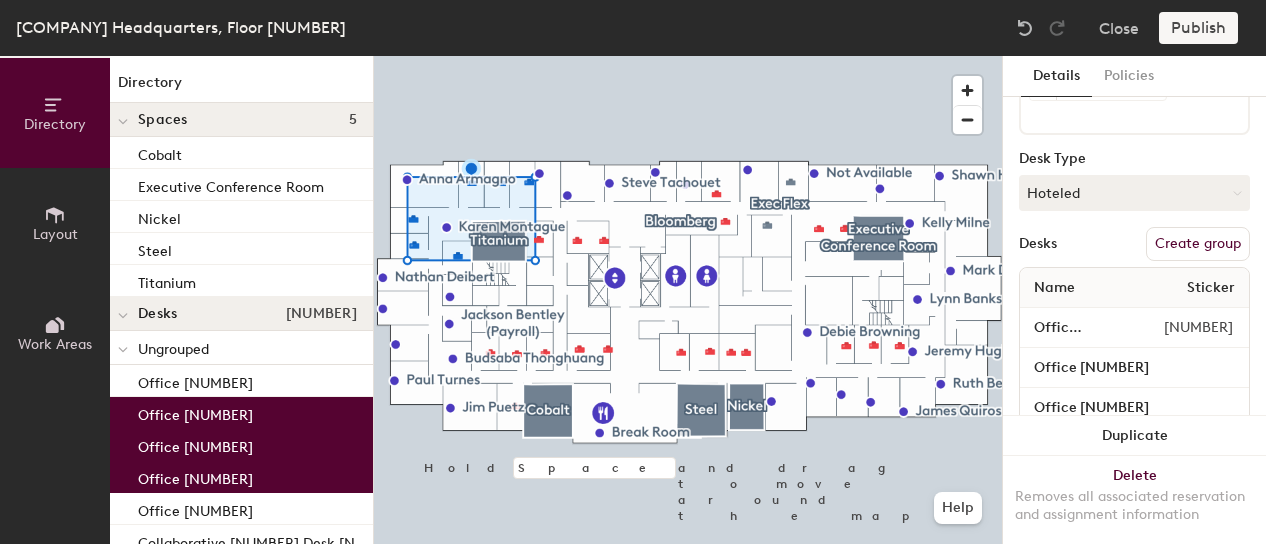 click on "Create group" at bounding box center (1198, 244) 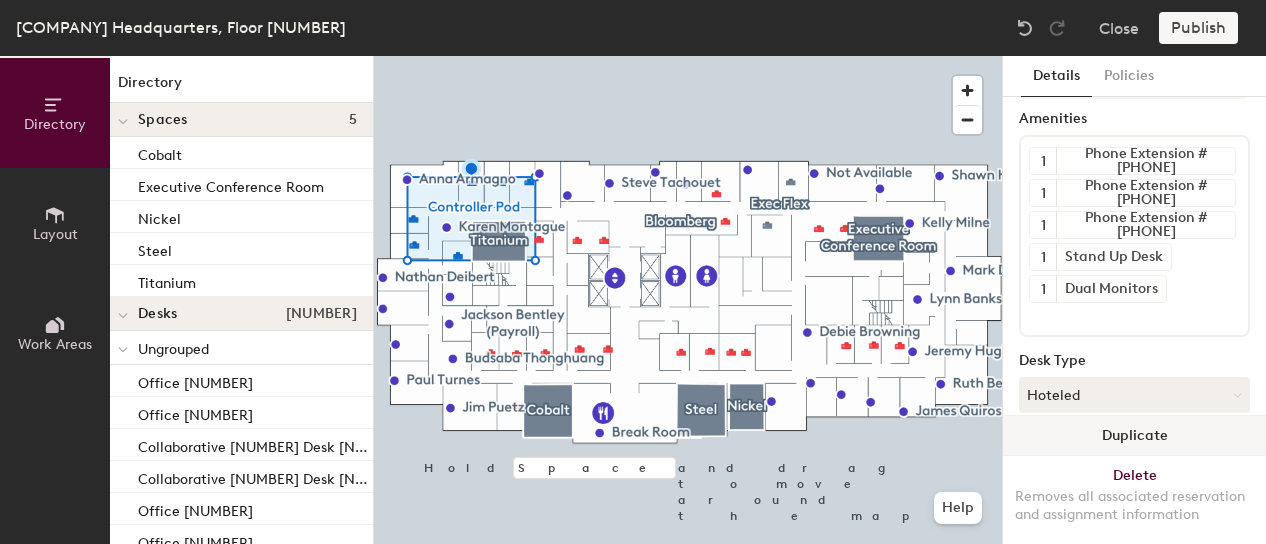 scroll, scrollTop: 0, scrollLeft: 0, axis: both 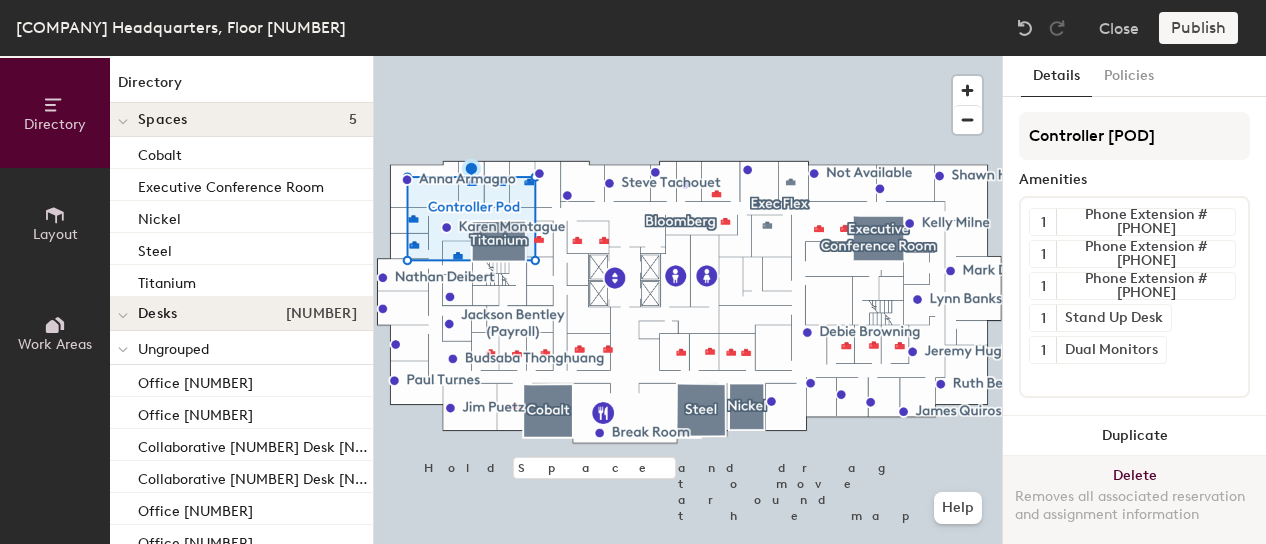 type on "Controller [POD]" 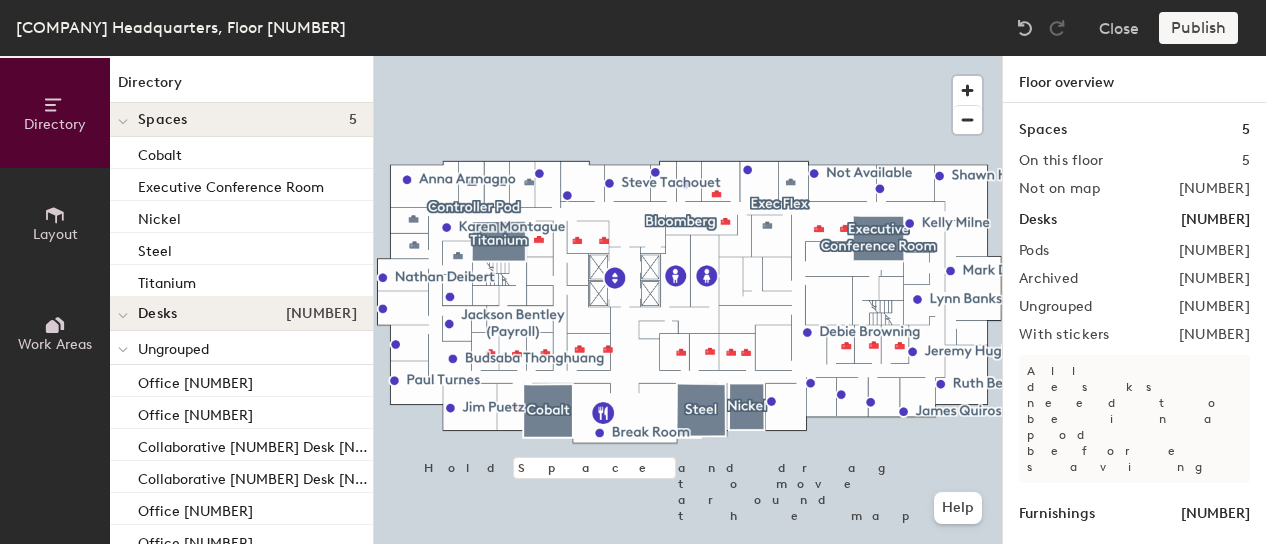 click on "Pods 3" at bounding box center [1134, 251] 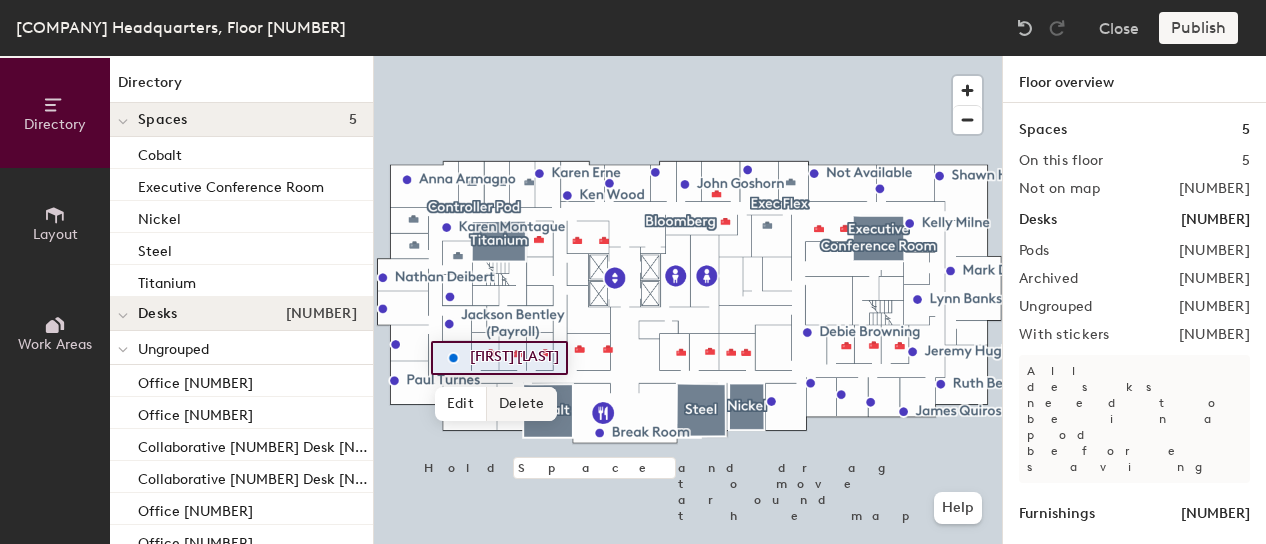 click on "Delete" at bounding box center (522, 404) 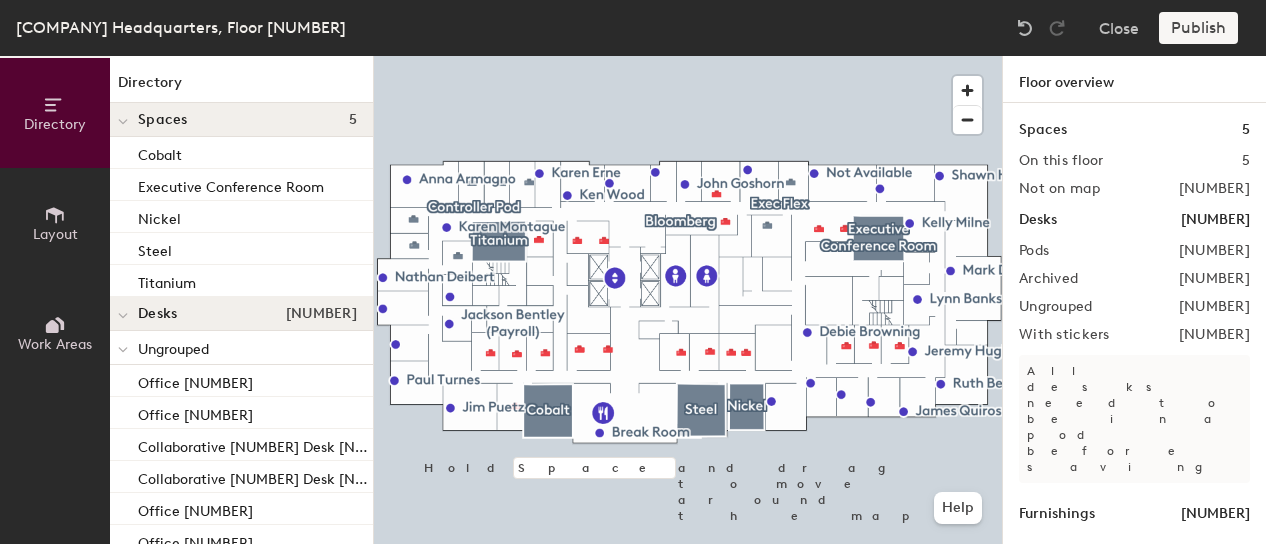 click on "Layout" at bounding box center [55, 234] 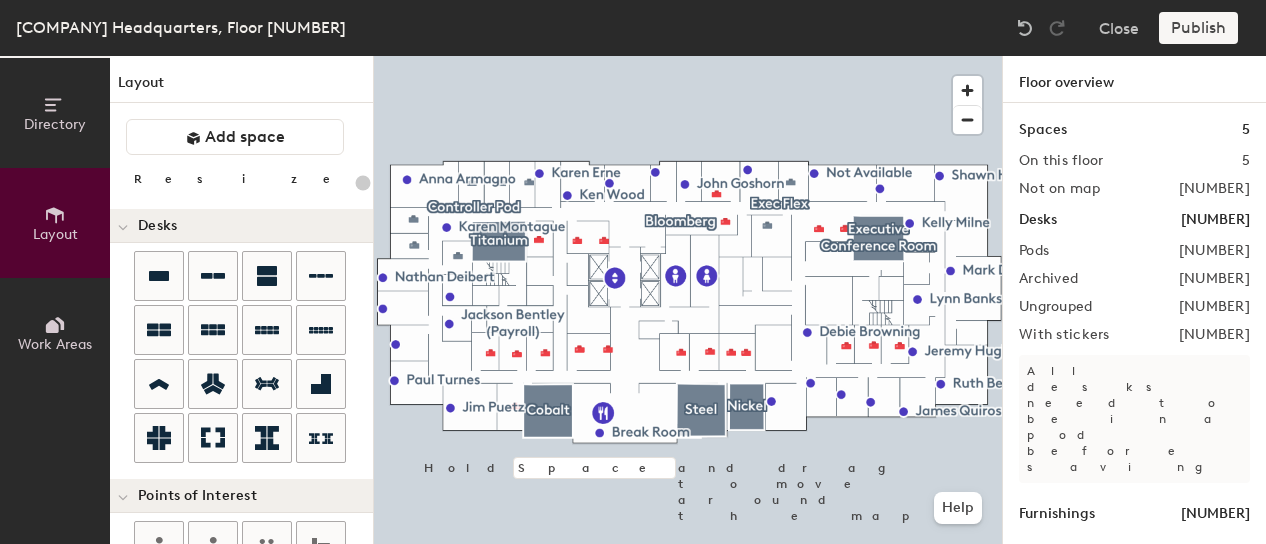 click on "Directory Layout Work Areas Layout   Add space Resize Desks Points of Interest Furnishings Seating Tables Booths Hold Space and drag to move around the map. Help Floor overview Spaces [NUMBER] On this floor [NUMBER] Not on map [NUMBER] Desks [NUMBER] Pods [NUMBER] Archived [NUMBER] Ungrouped [NUMBER] With stickers [NUMBER] All desks need to be in a pod before saving Furnishings [NUMBER] Increase desk check-ins Companies that use desk stickers have up to [NUMBER]% more check-ins. Get your stickers" at bounding box center (633, 300) 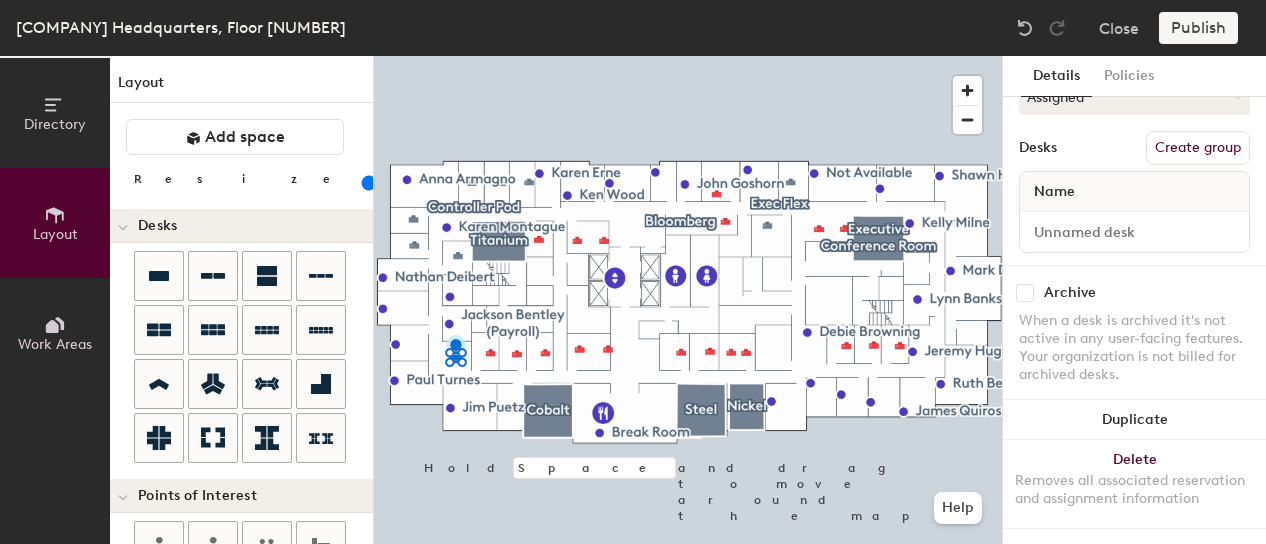 scroll, scrollTop: 214, scrollLeft: 0, axis: vertical 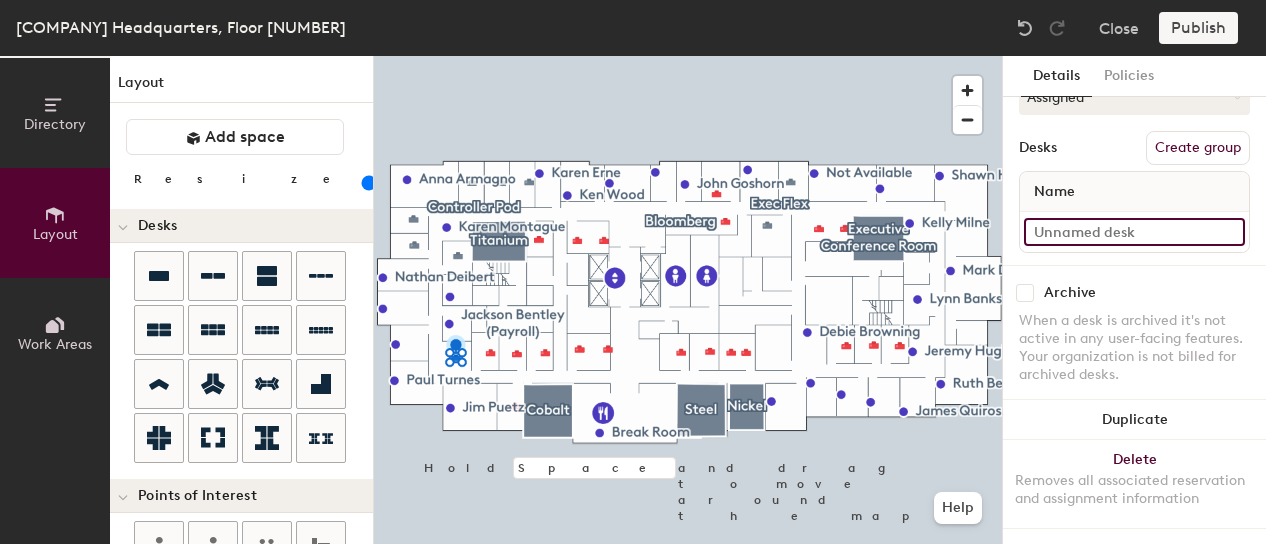 click at bounding box center [1134, 232] 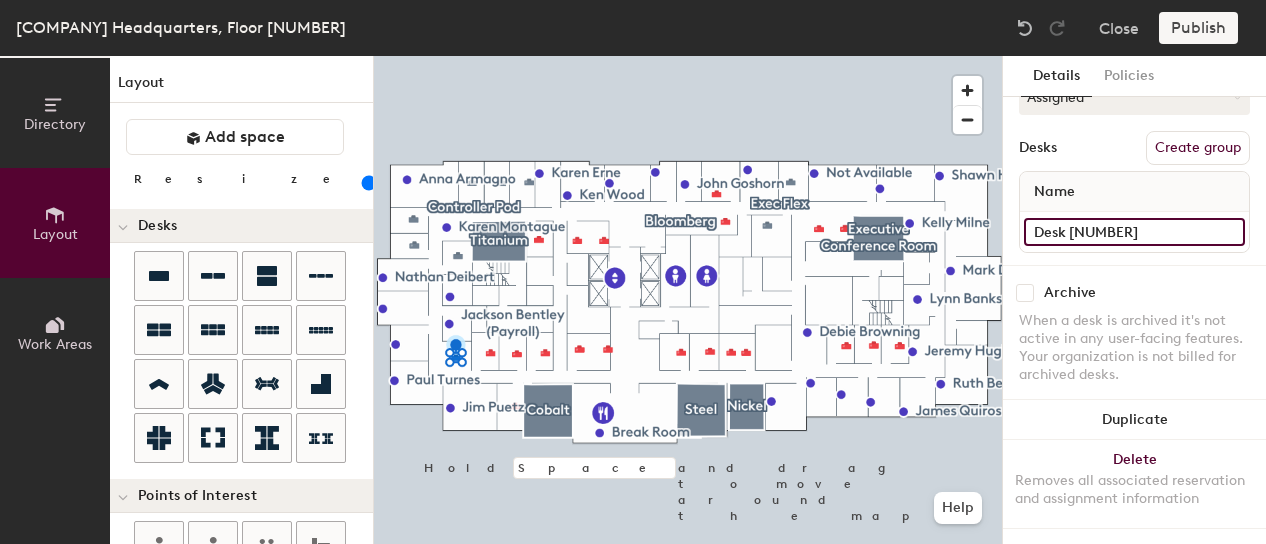 scroll, scrollTop: 213, scrollLeft: 0, axis: vertical 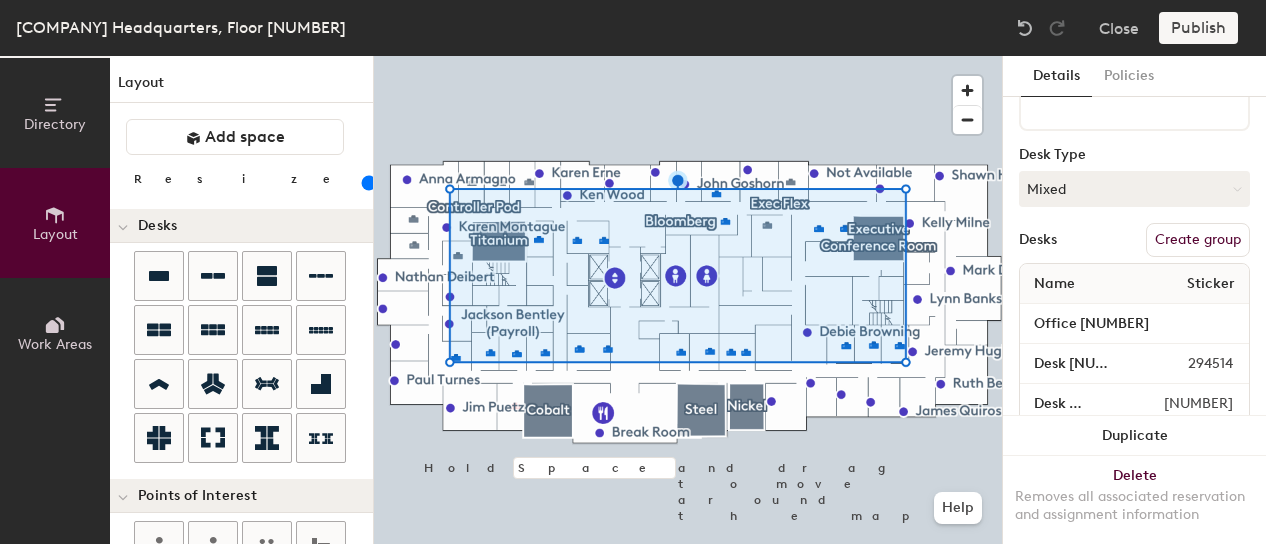 click on "Create group" at bounding box center (1198, 240) 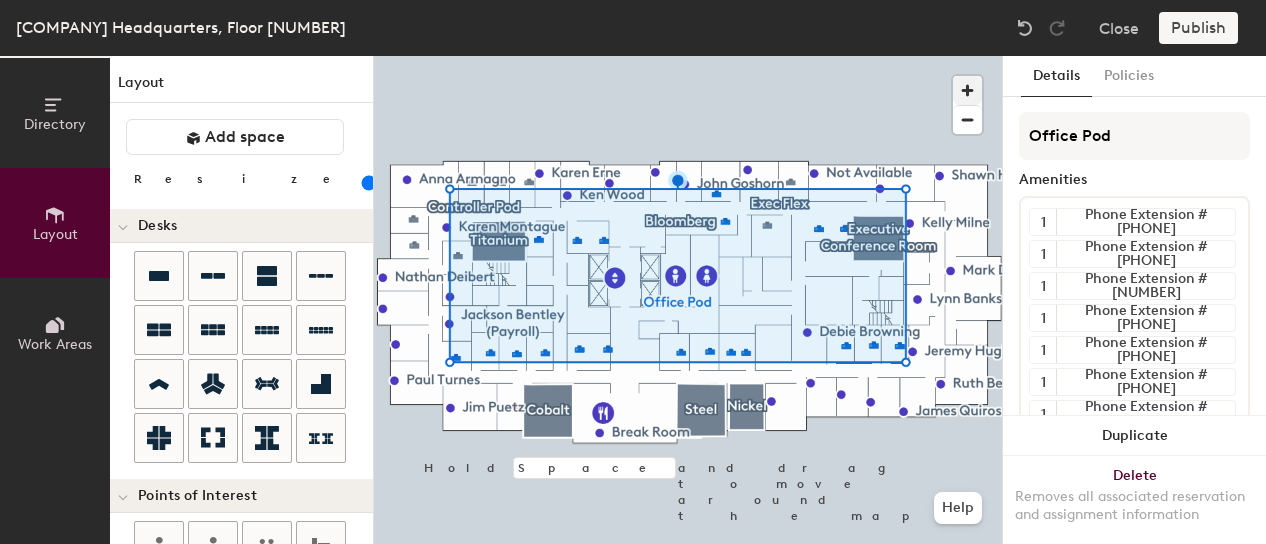 type on "Office Pod" 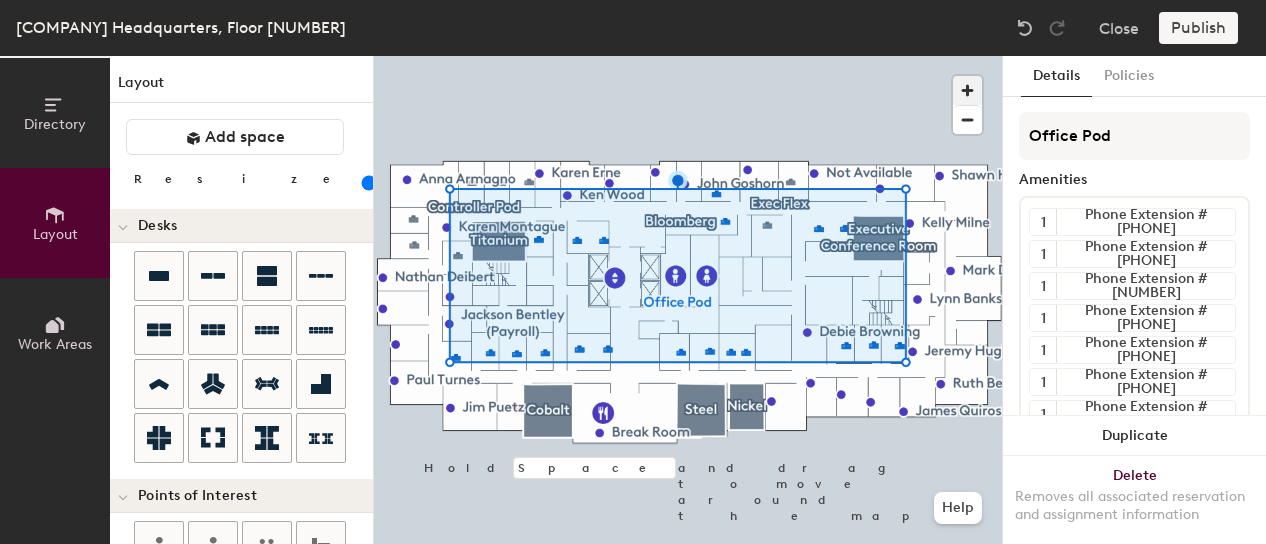 click at bounding box center [967, 90] 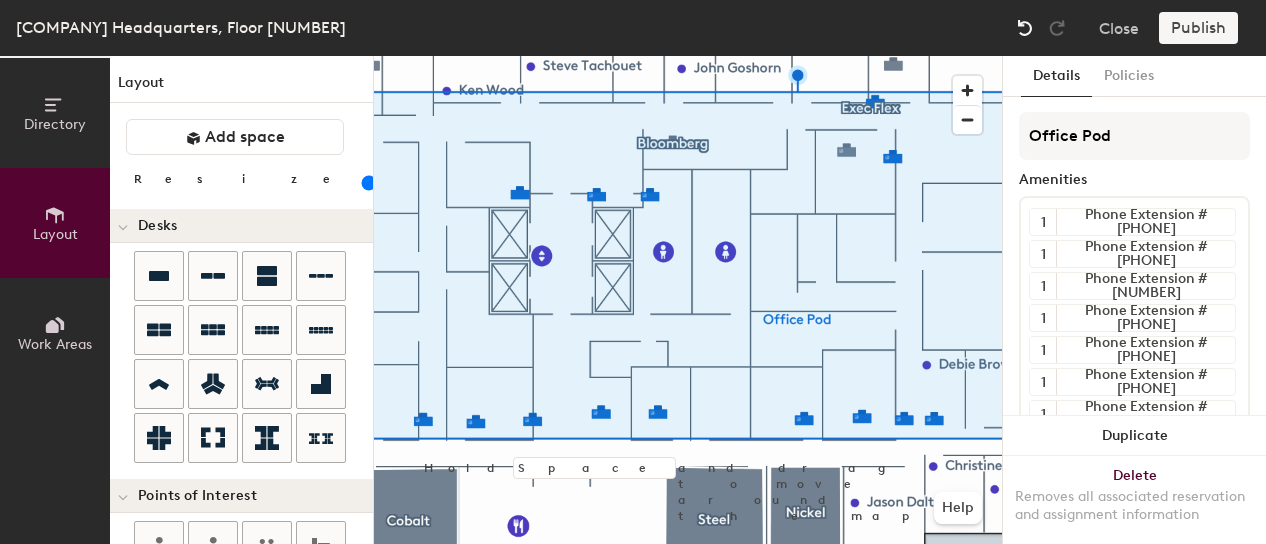 click at bounding box center [1025, 28] 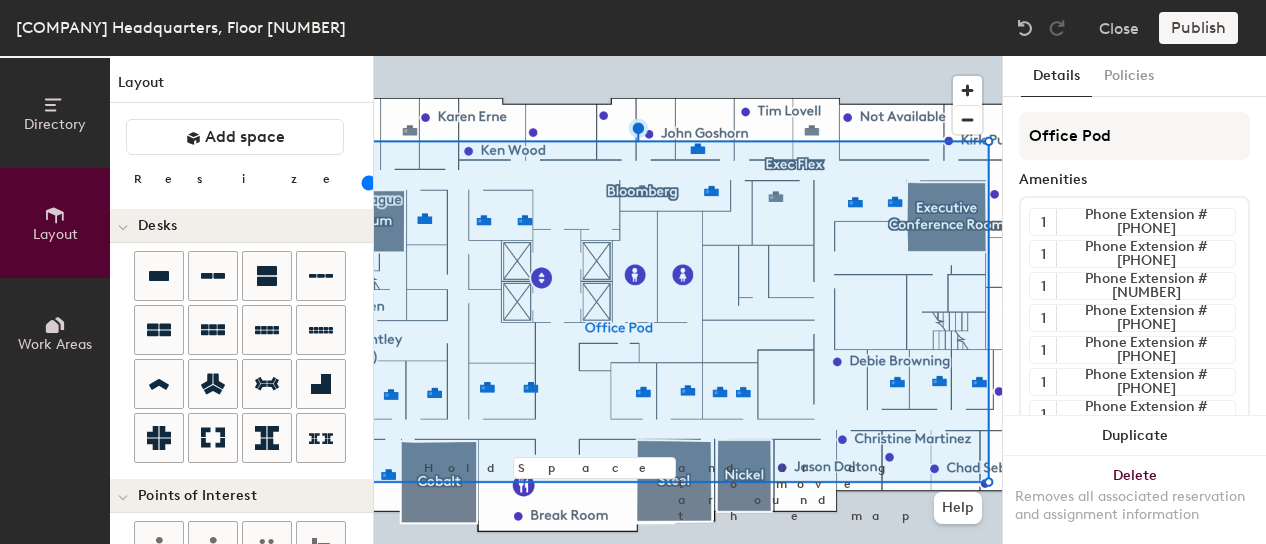 click on "Publish" at bounding box center (1204, 28) 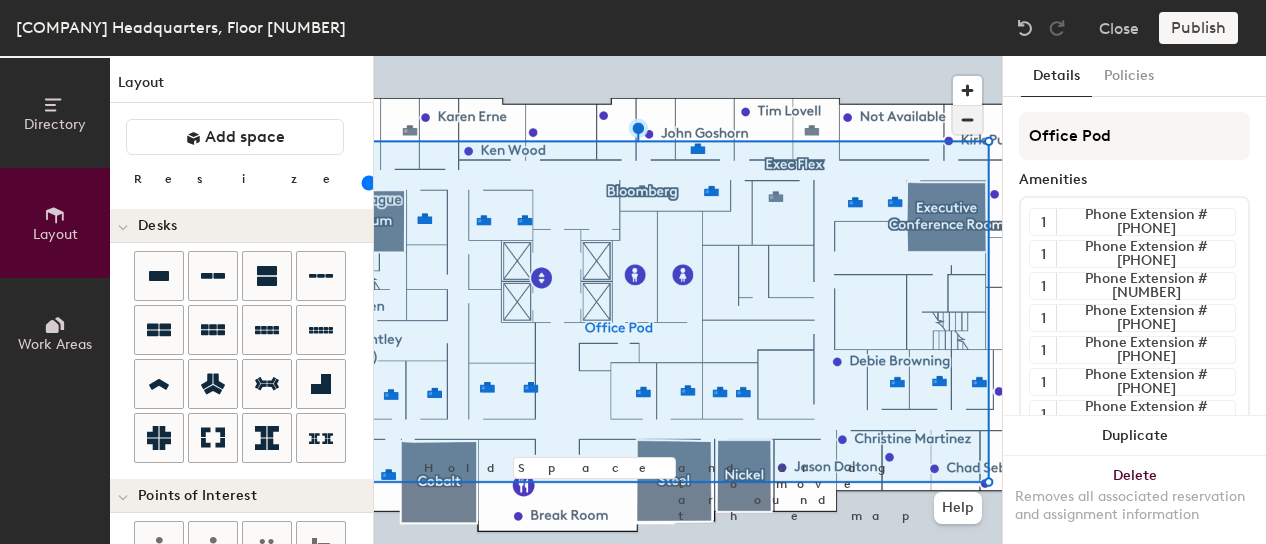 click at bounding box center (967, 120) 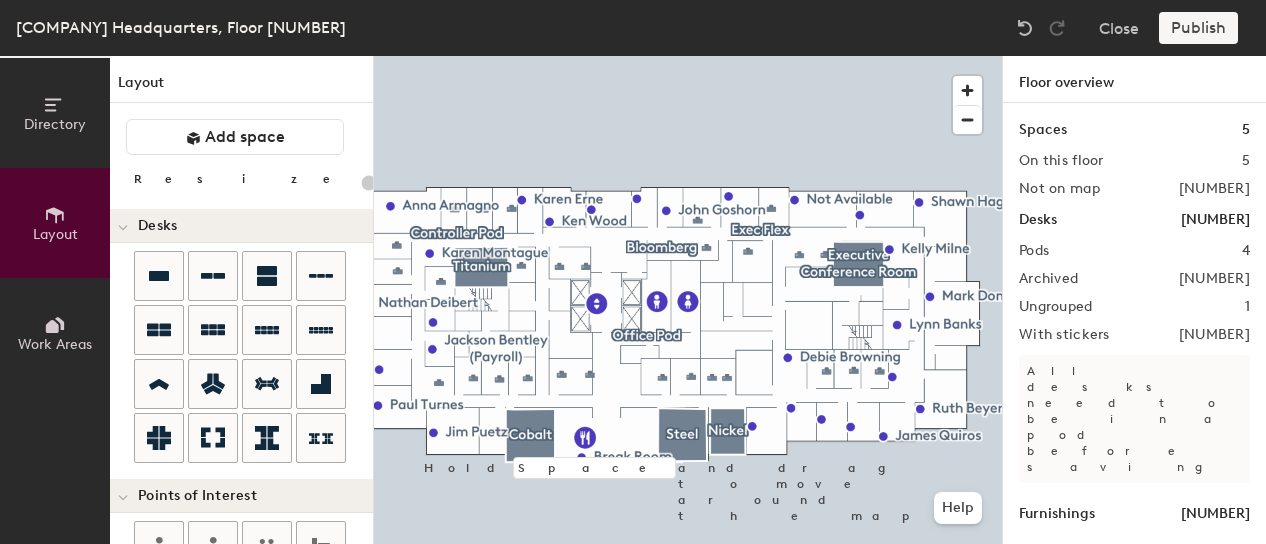 click on "Directory" at bounding box center (55, 124) 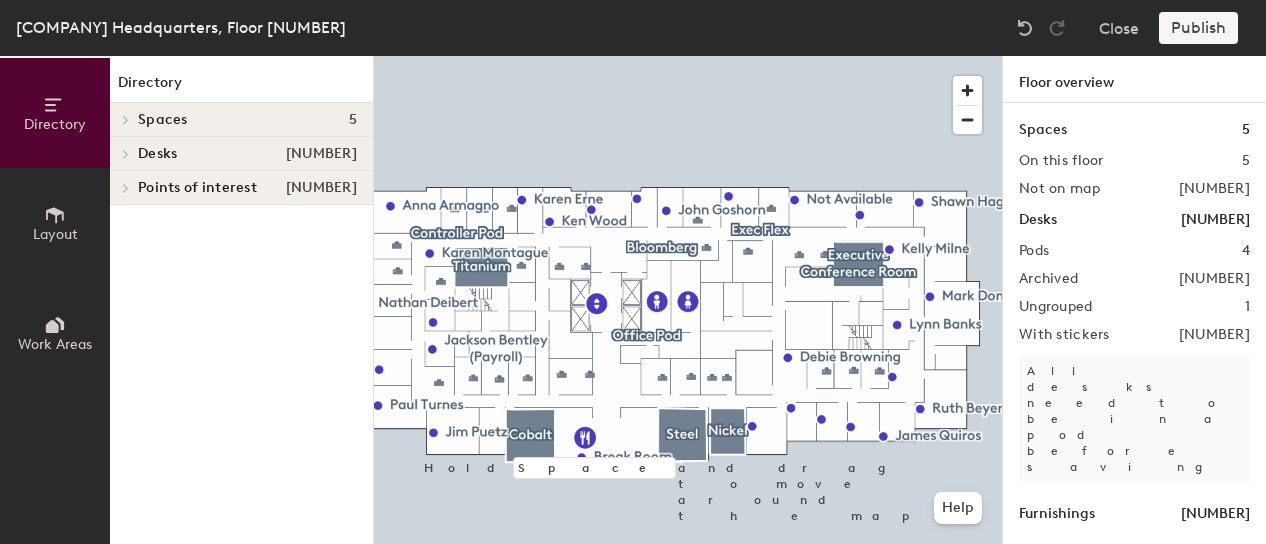 click on "Desks [NUMBER]" at bounding box center (247, 120) 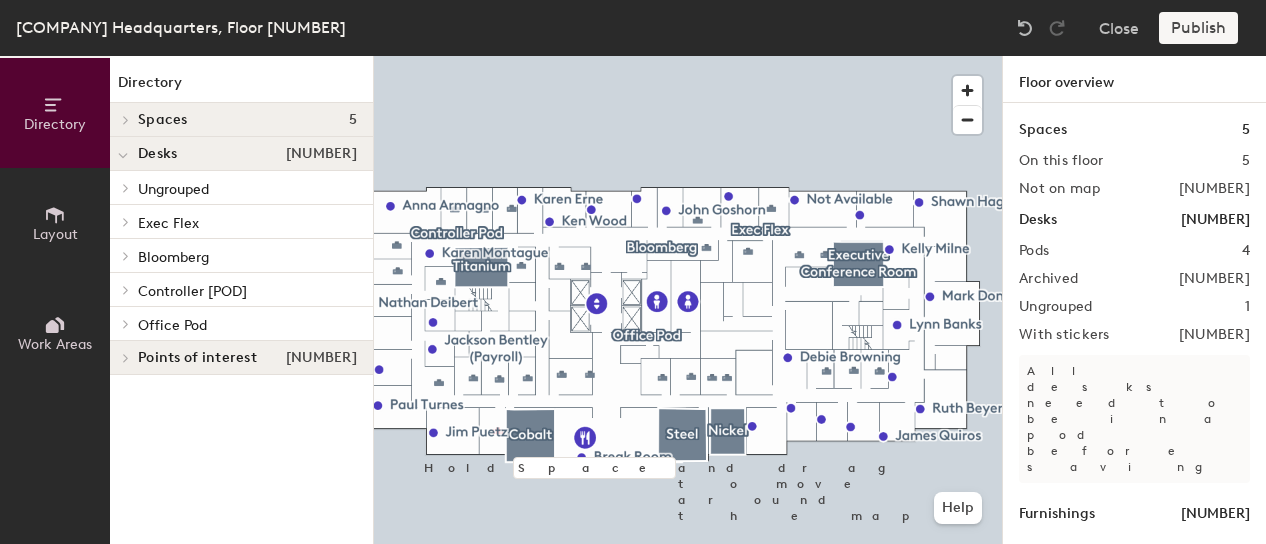 click on "Office Pod" at bounding box center [168, 223] 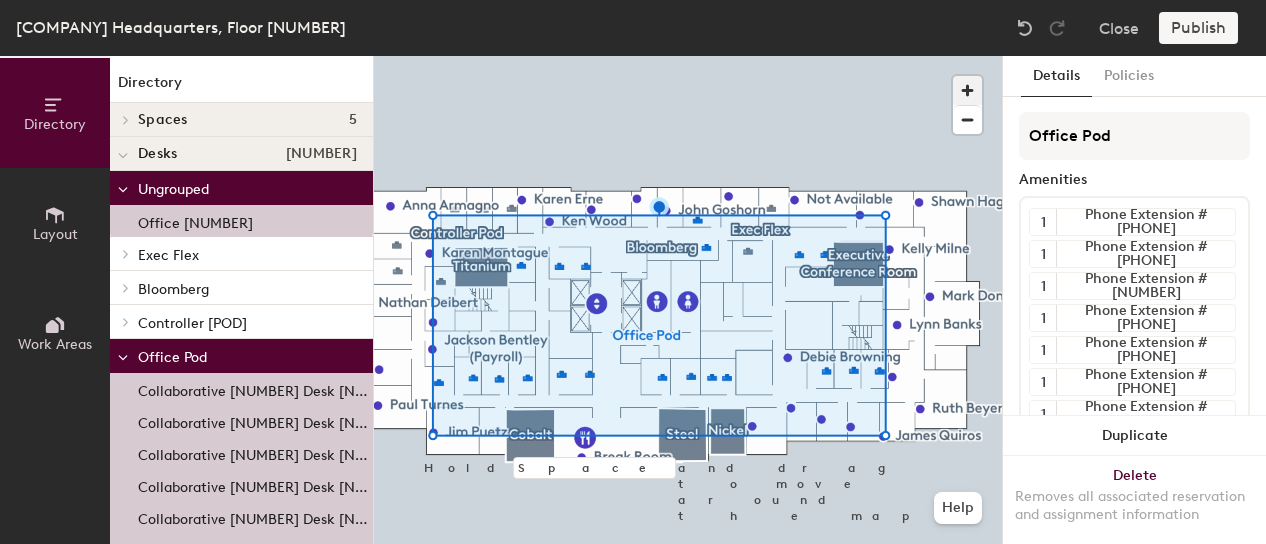 click at bounding box center [967, 90] 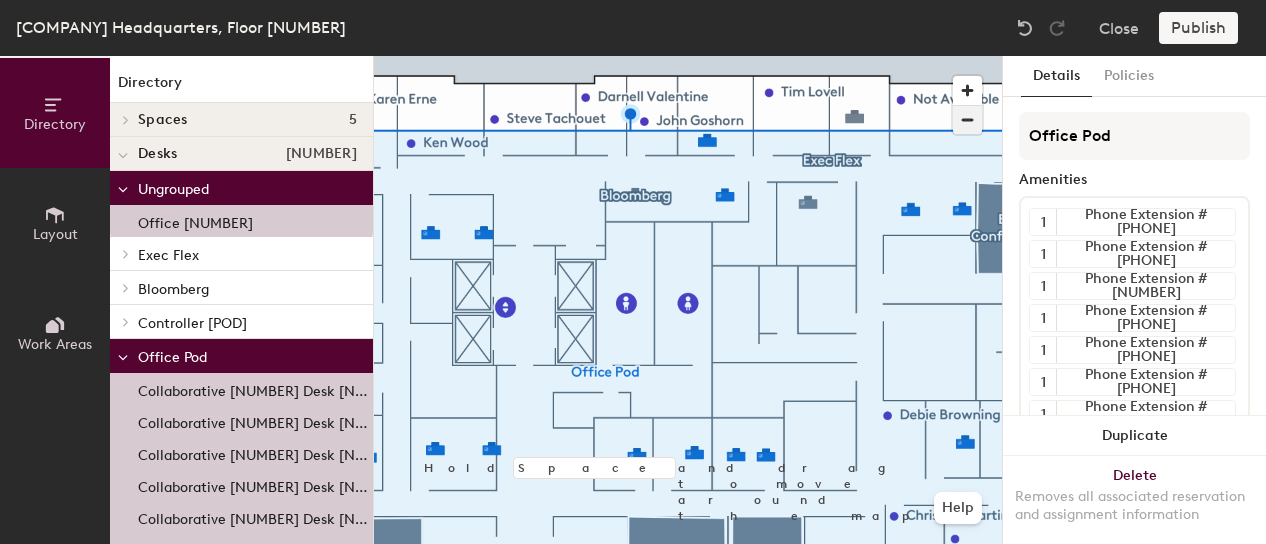 click at bounding box center [967, 120] 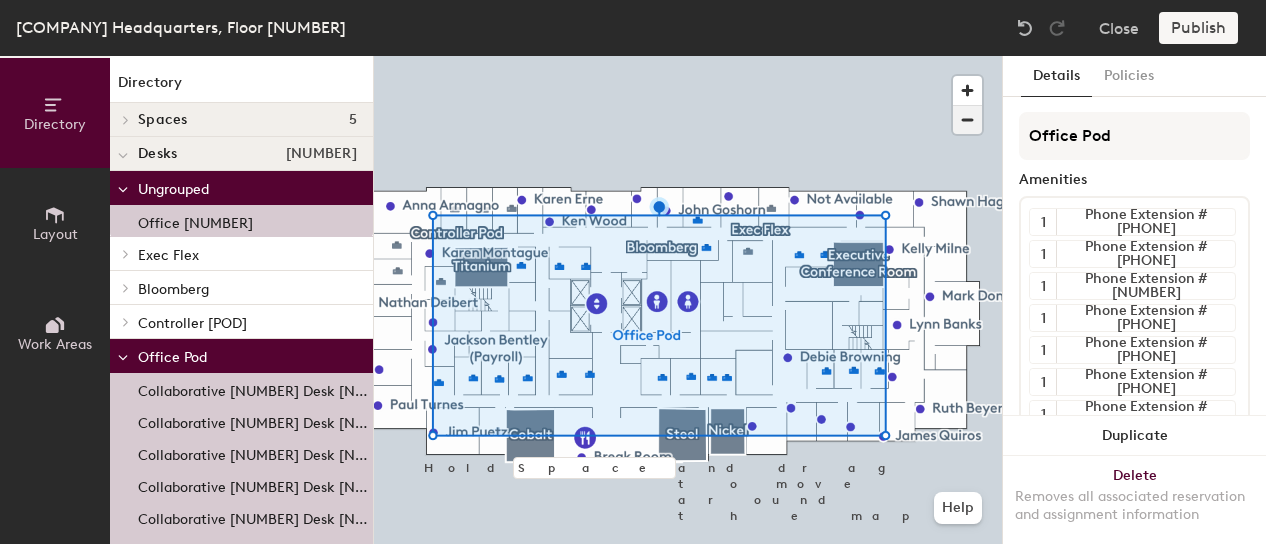 type 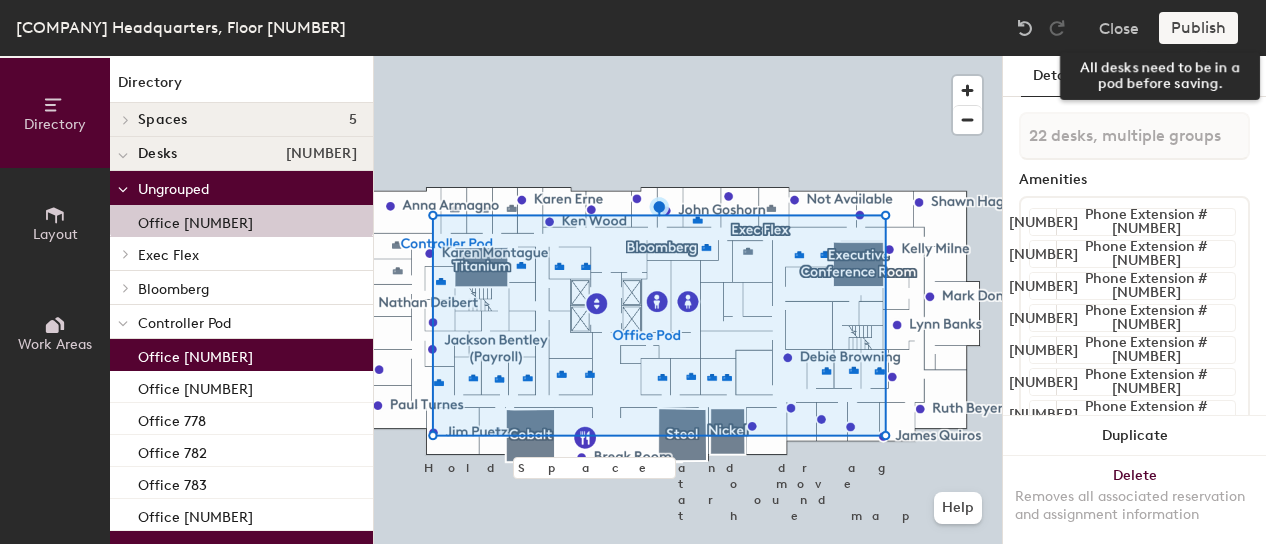 scroll, scrollTop: 0, scrollLeft: 0, axis: both 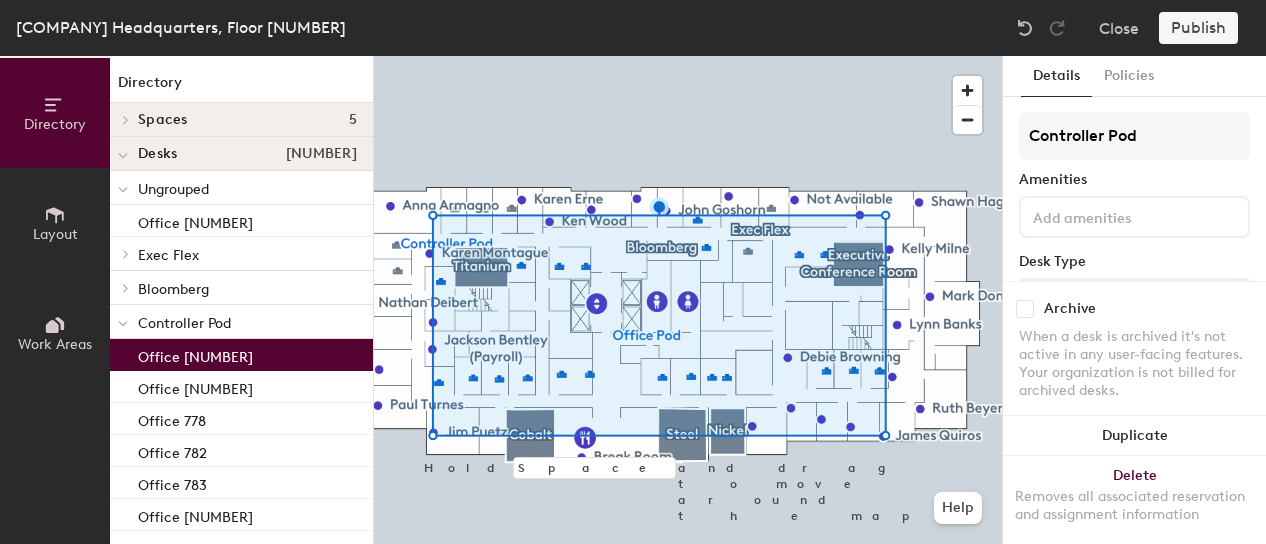 click on "Office [NUMBER]" at bounding box center [195, 354] 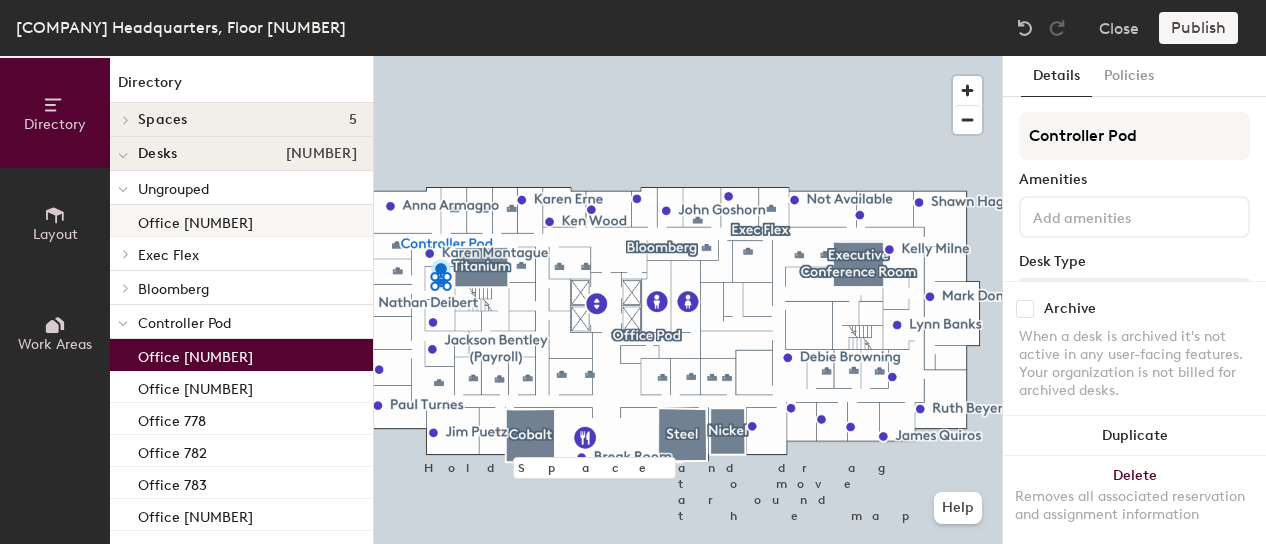 click on "Office [NUMBER]" at bounding box center (195, 220) 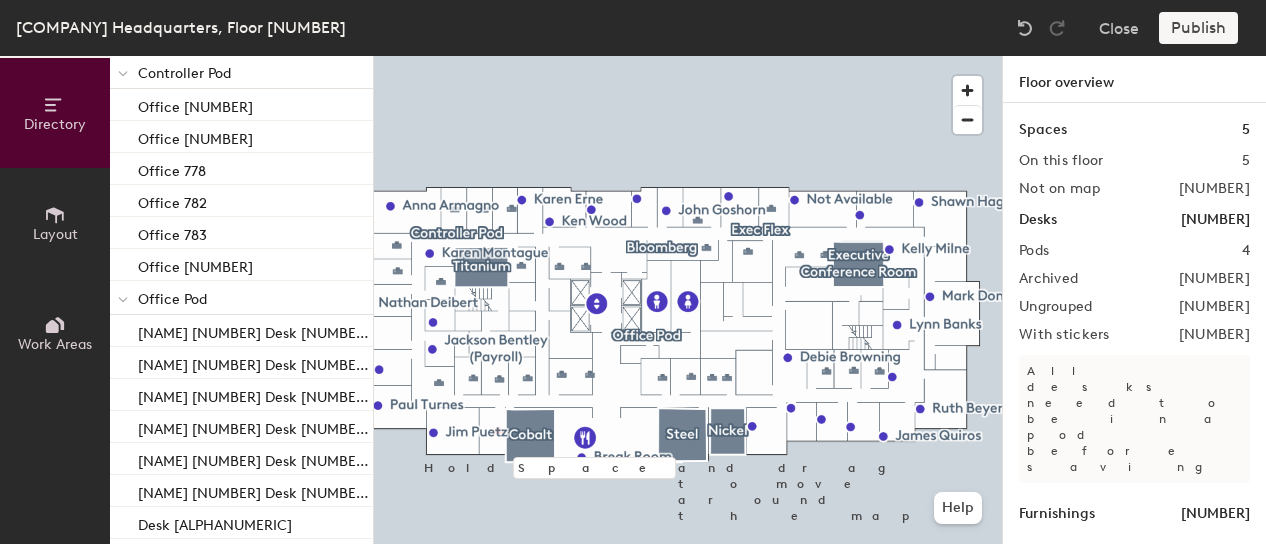 scroll, scrollTop: 246, scrollLeft: 0, axis: vertical 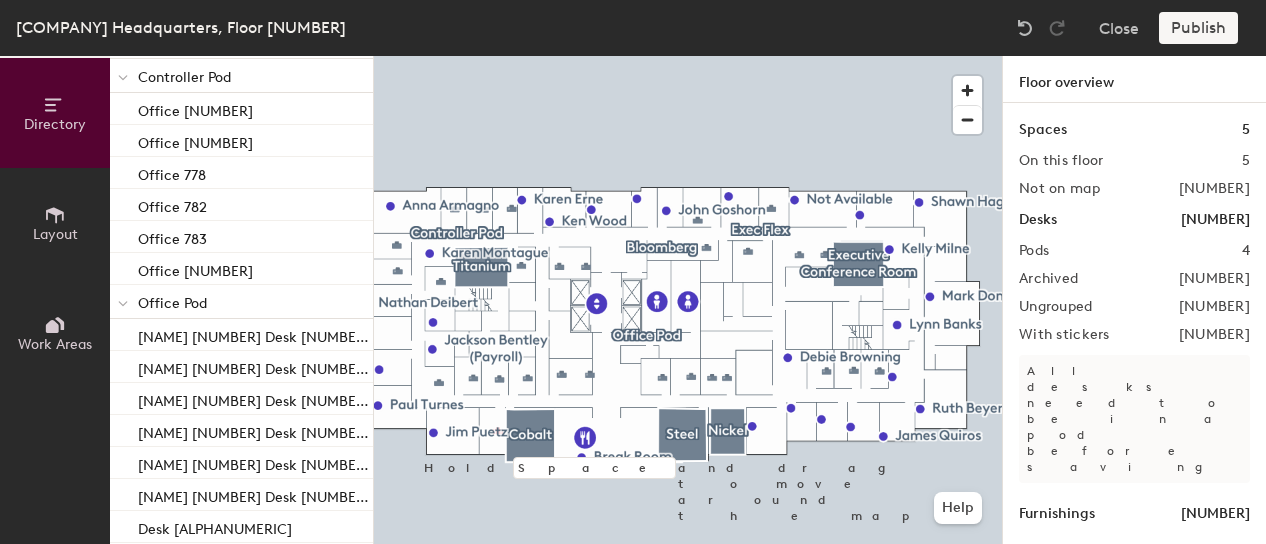 click on "Office Pod" at bounding box center (168, 9) 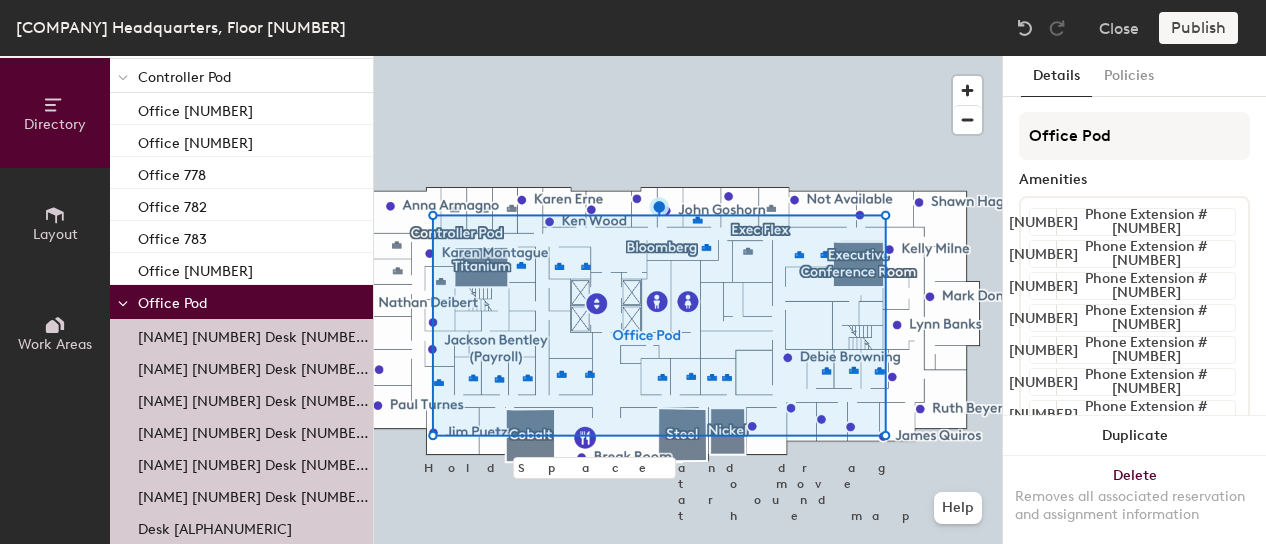 click on "Publish" at bounding box center (1204, 28) 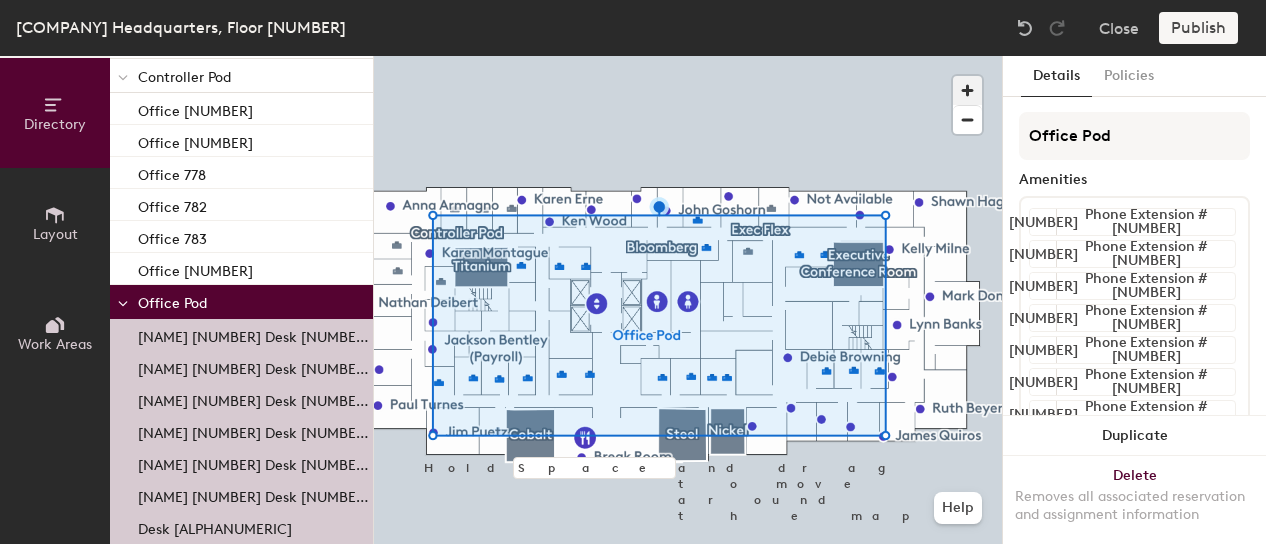 click at bounding box center (967, 90) 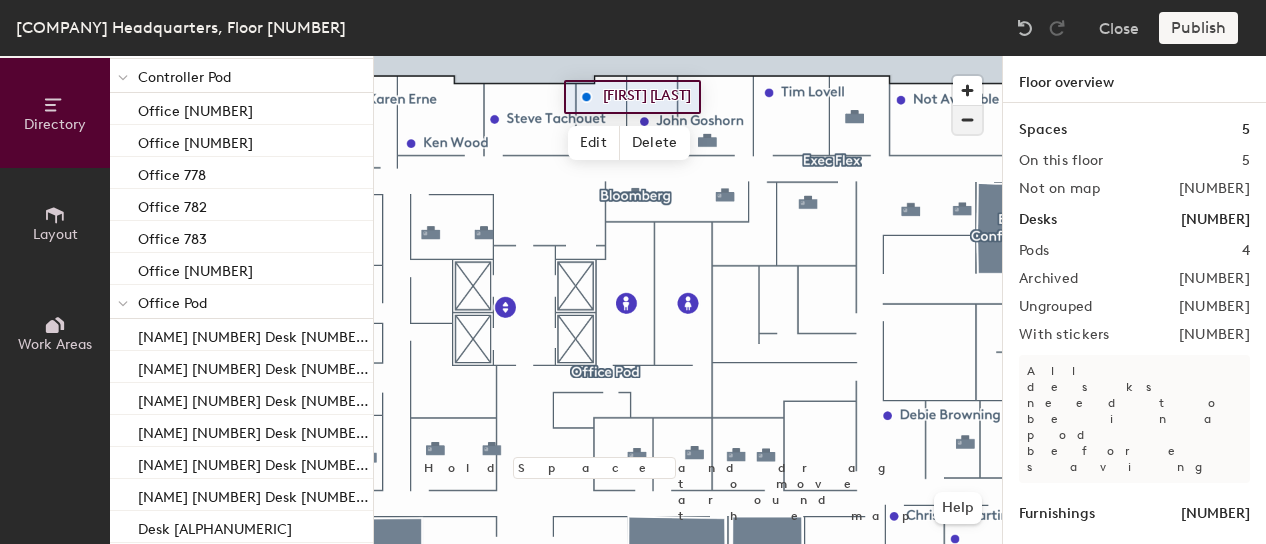 click at bounding box center [967, 120] 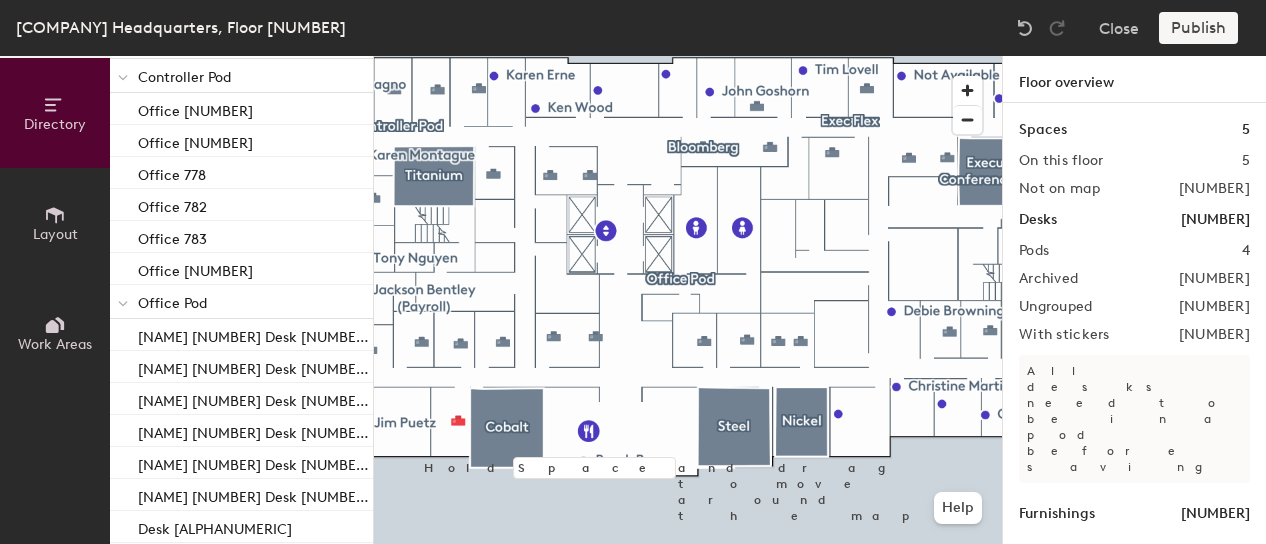 click on "Office Pod" at bounding box center [247, 8] 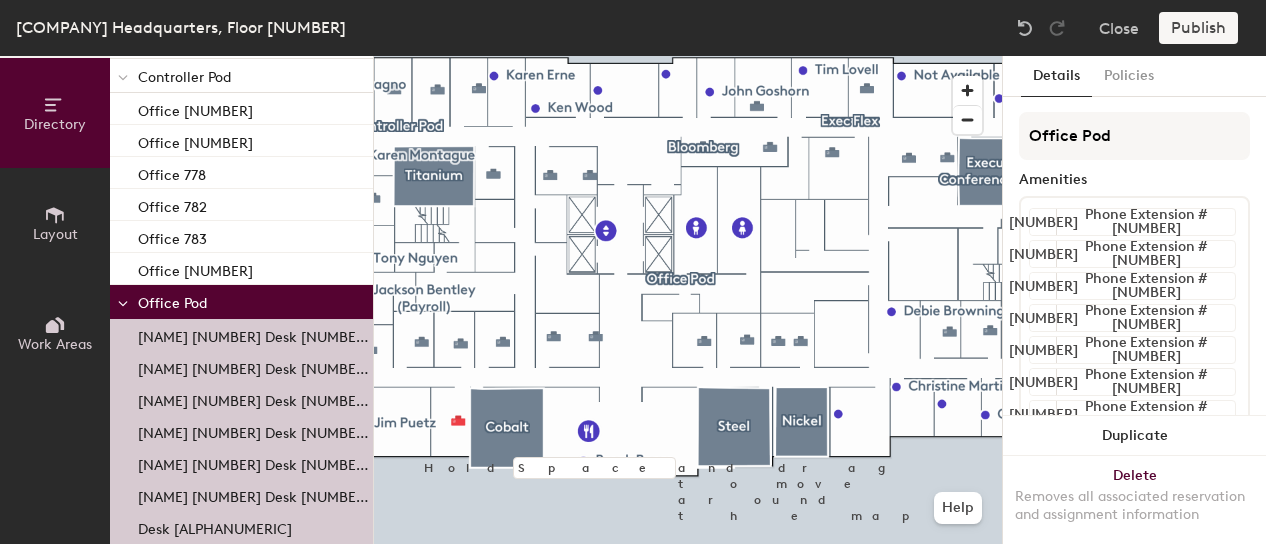 click on "Office Pod" at bounding box center [247, 302] 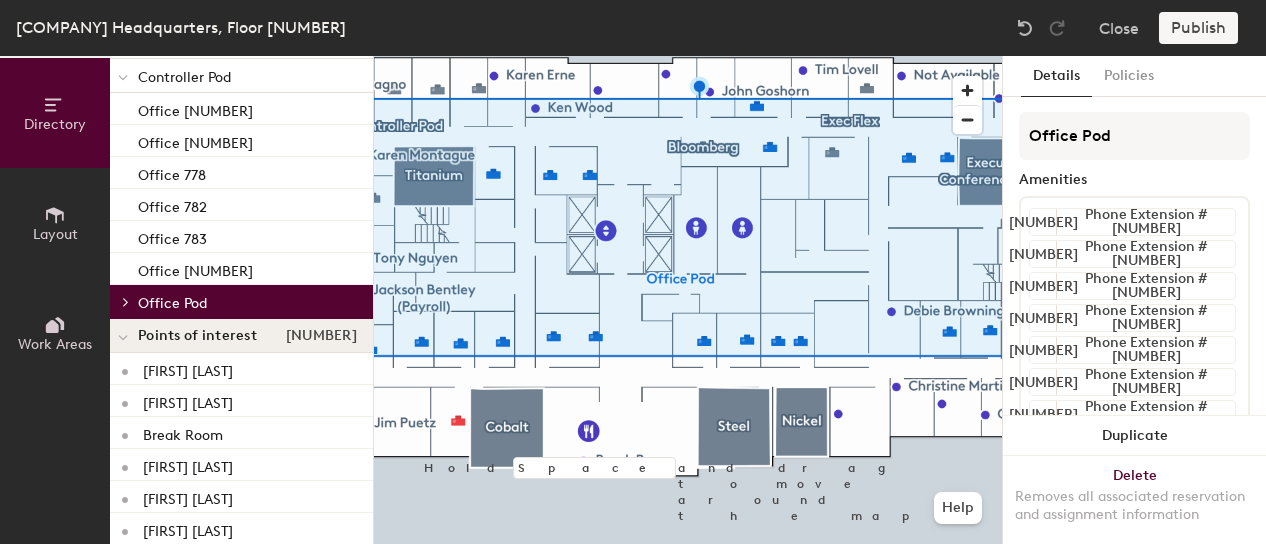 click on "Office Pod" at bounding box center (247, 302) 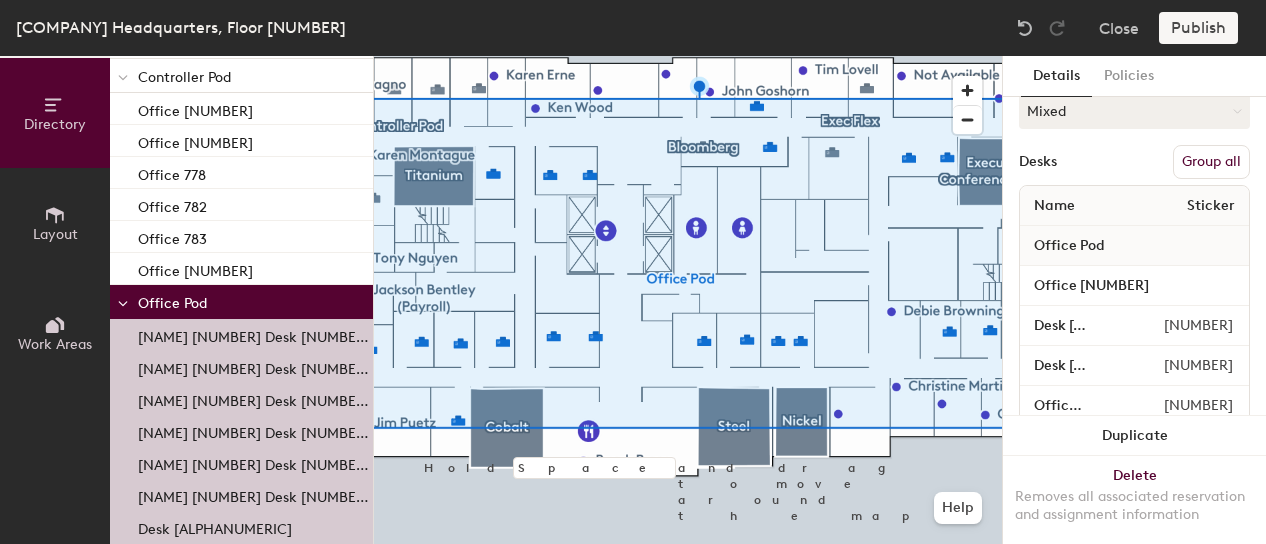 scroll, scrollTop: 827, scrollLeft: 0, axis: vertical 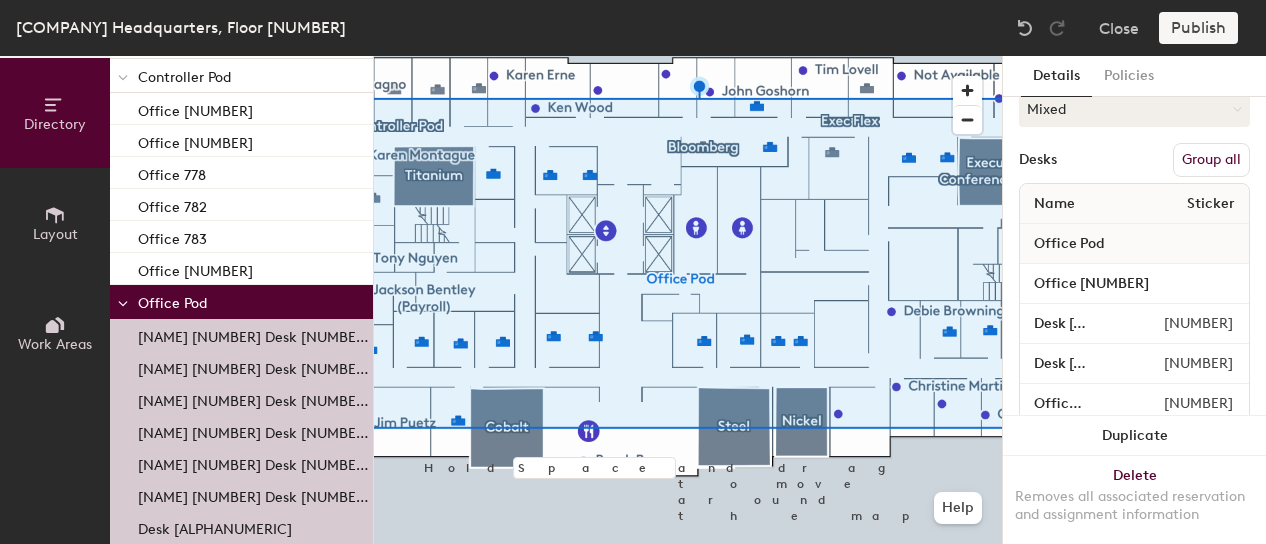 click on "Group all" at bounding box center (1211, 160) 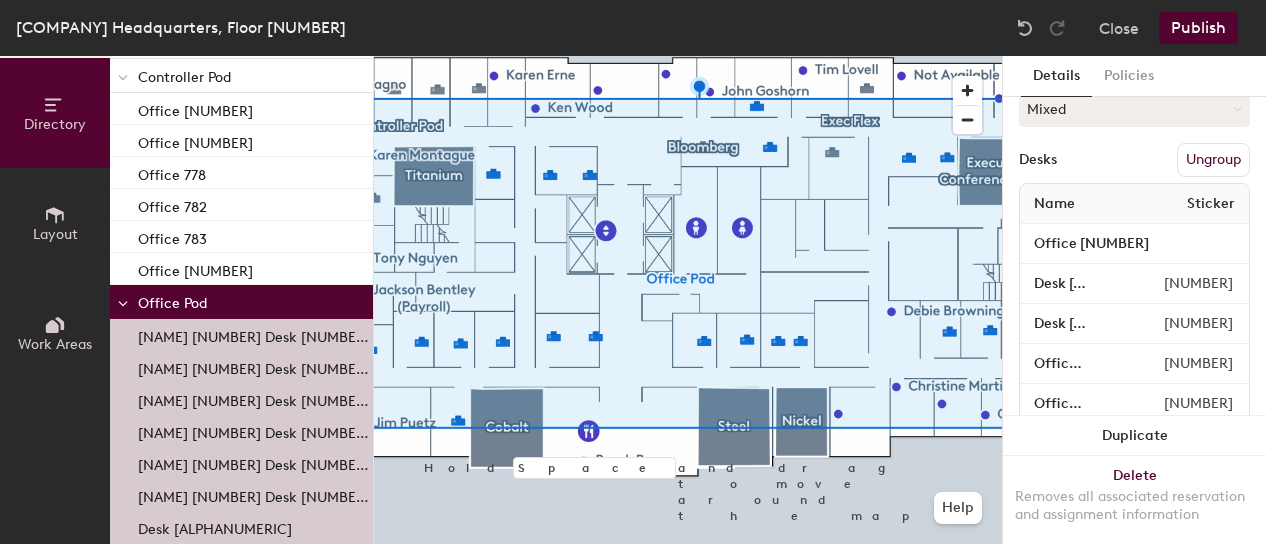 scroll, scrollTop: 0, scrollLeft: 0, axis: both 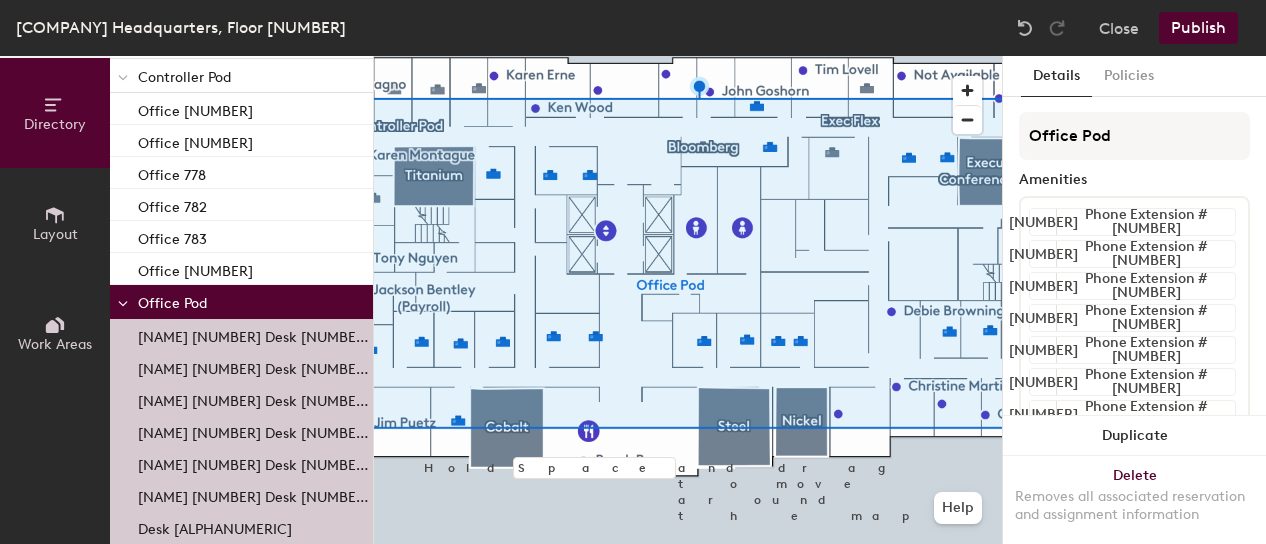 click on "Publish" at bounding box center [1198, 28] 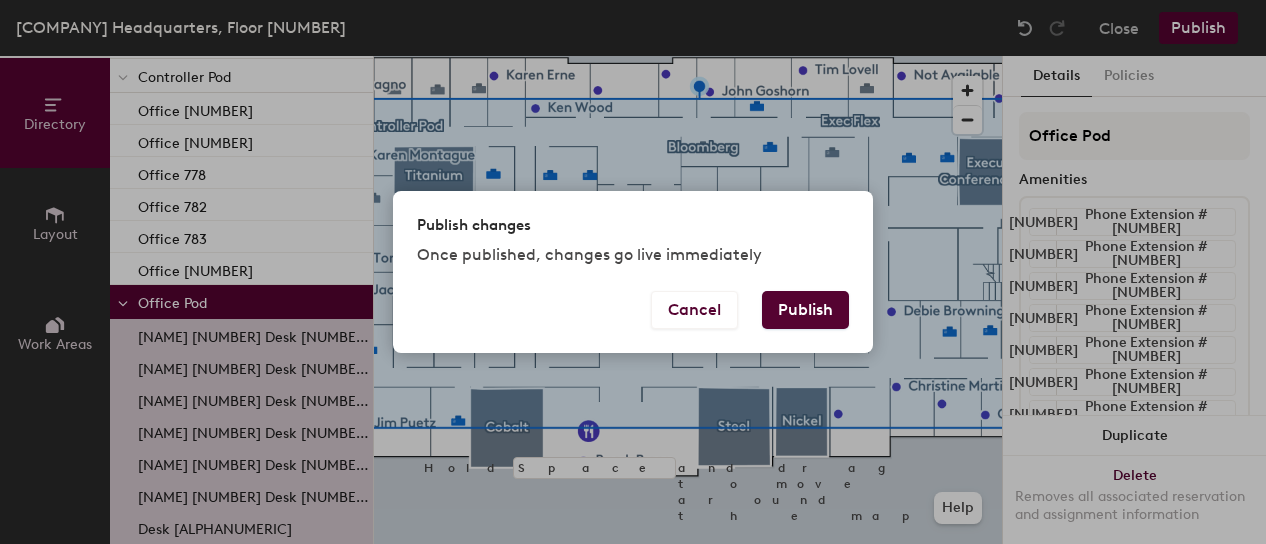 click on "Publish" at bounding box center (805, 310) 